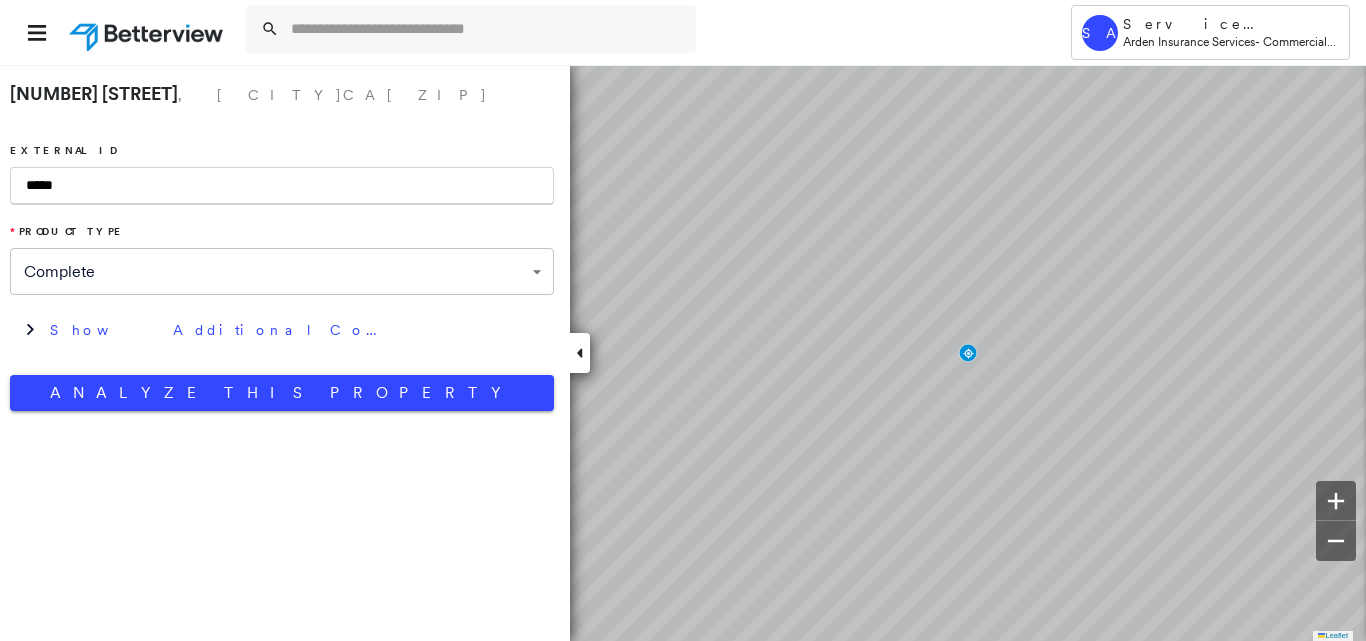 scroll, scrollTop: 0, scrollLeft: 0, axis: both 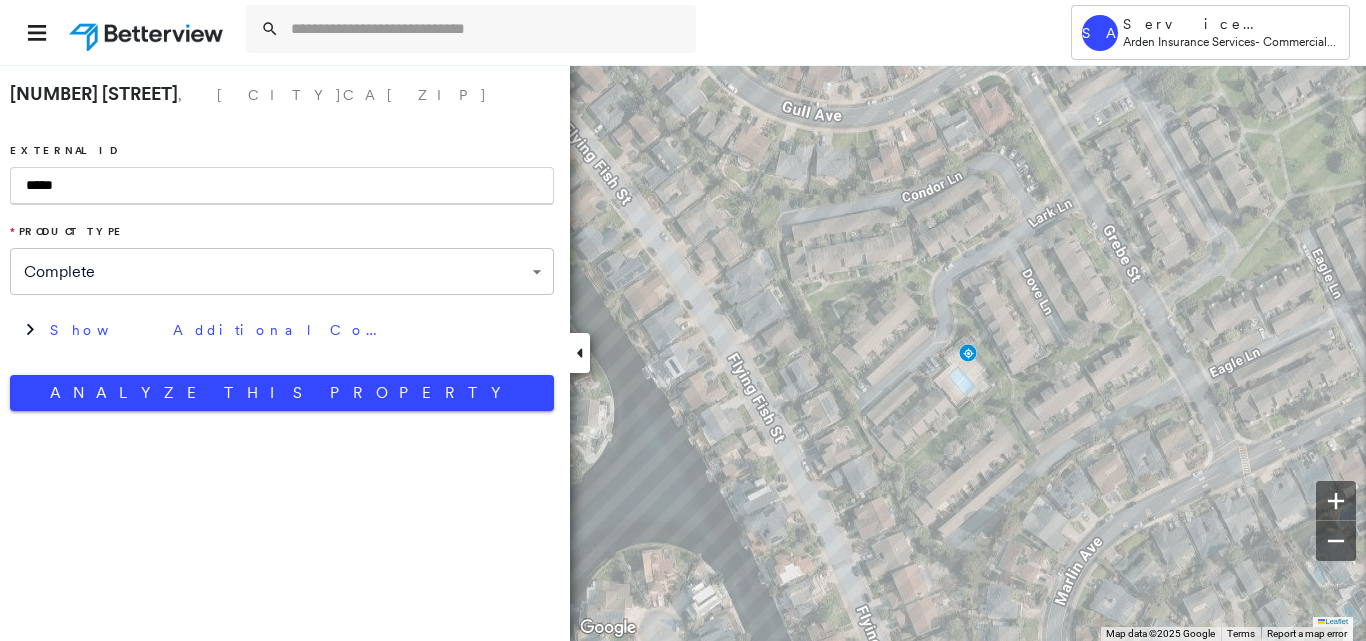 click on "*****" at bounding box center [282, 186] 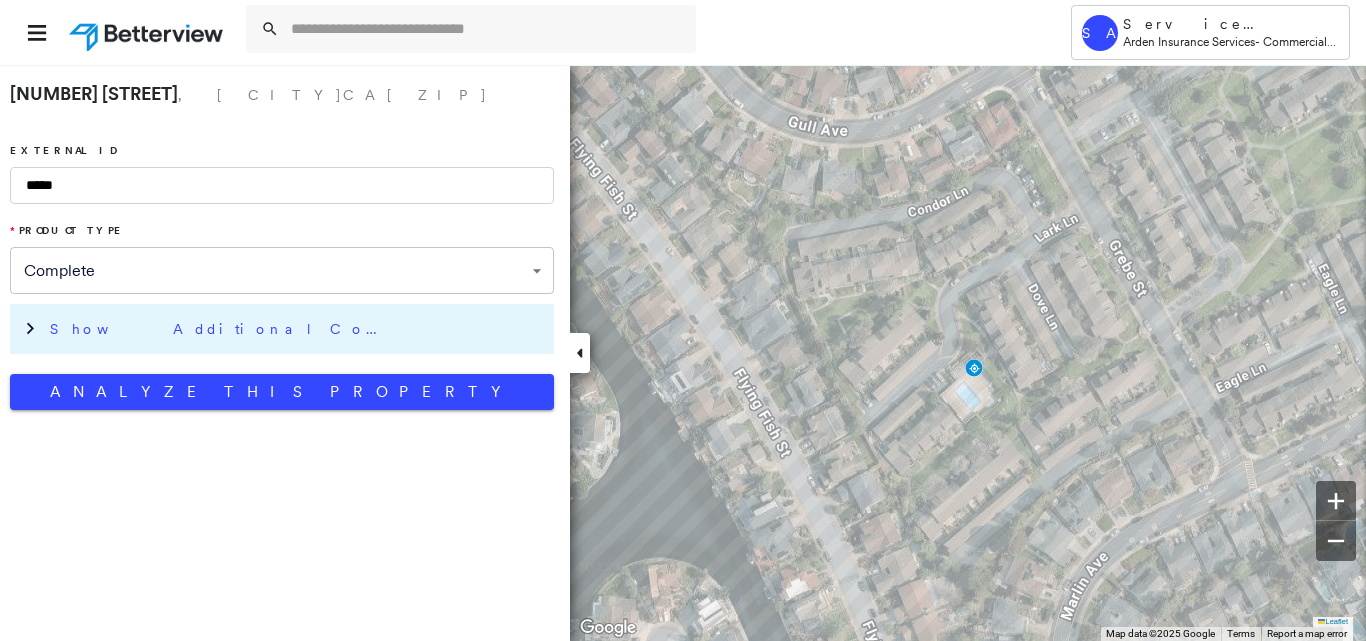 click on "Show Additional Company Data" at bounding box center (282, 329) 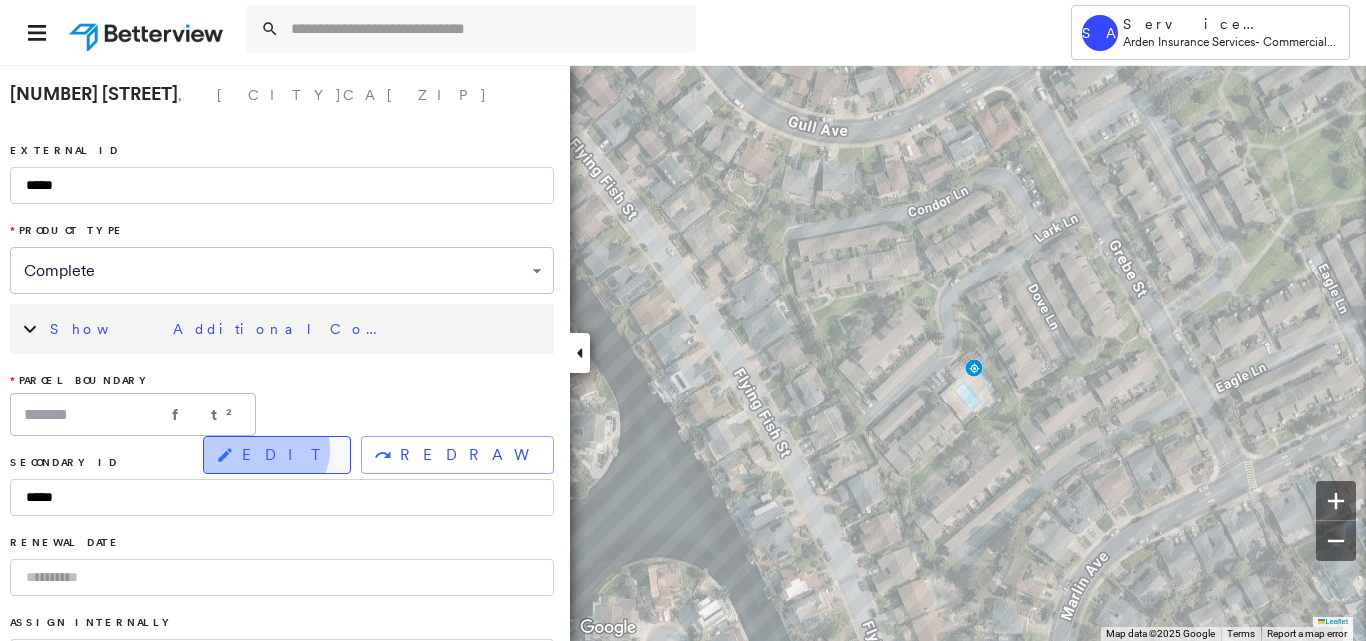 click on "EDIT" at bounding box center [288, 455] 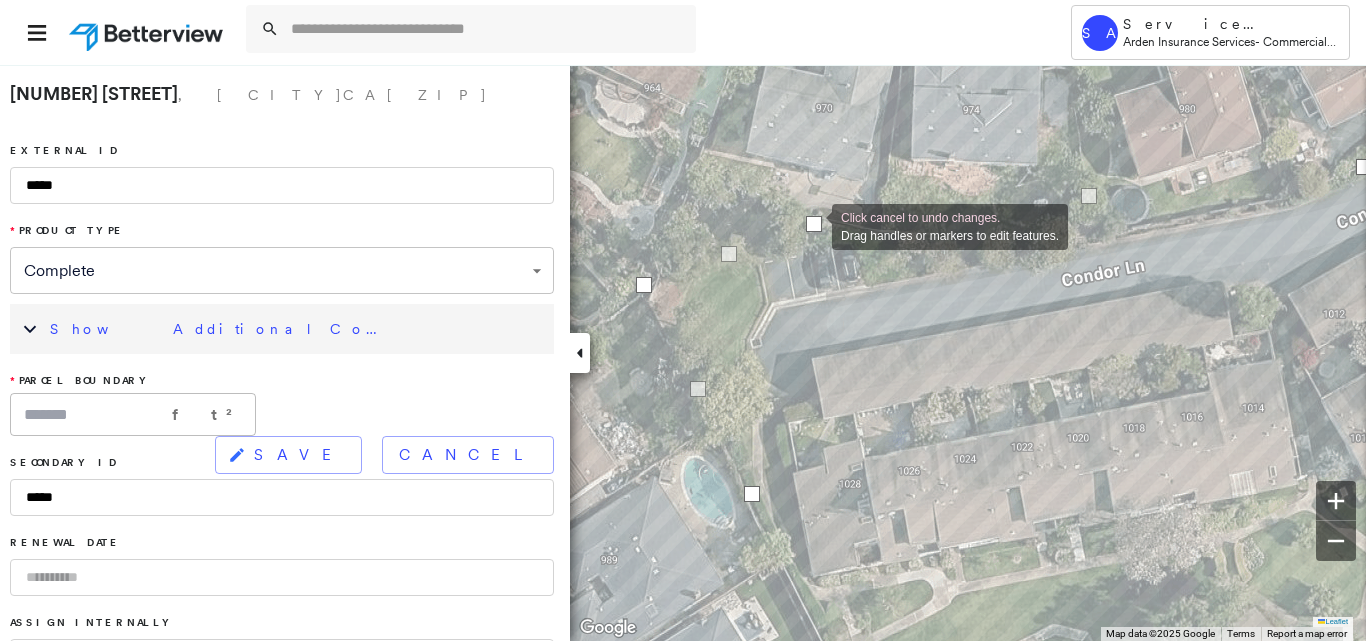 drag, startPoint x: 775, startPoint y: 209, endPoint x: 812, endPoint y: 225, distance: 40.311287 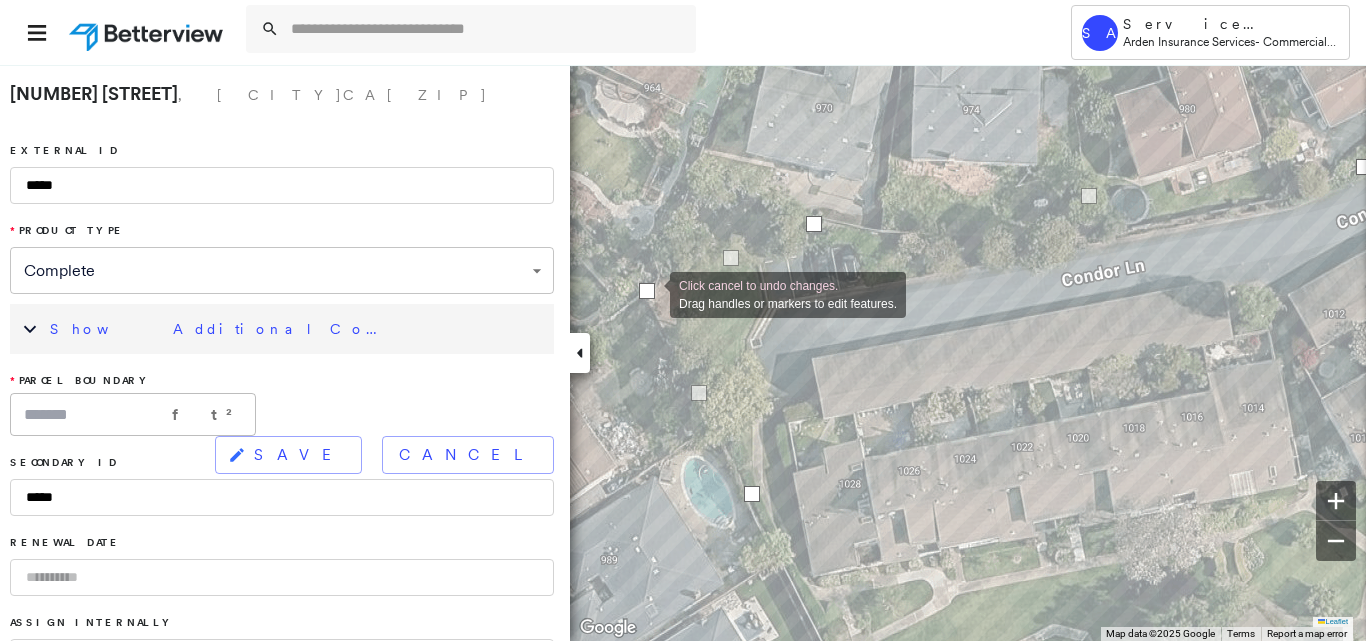 click at bounding box center [647, 291] 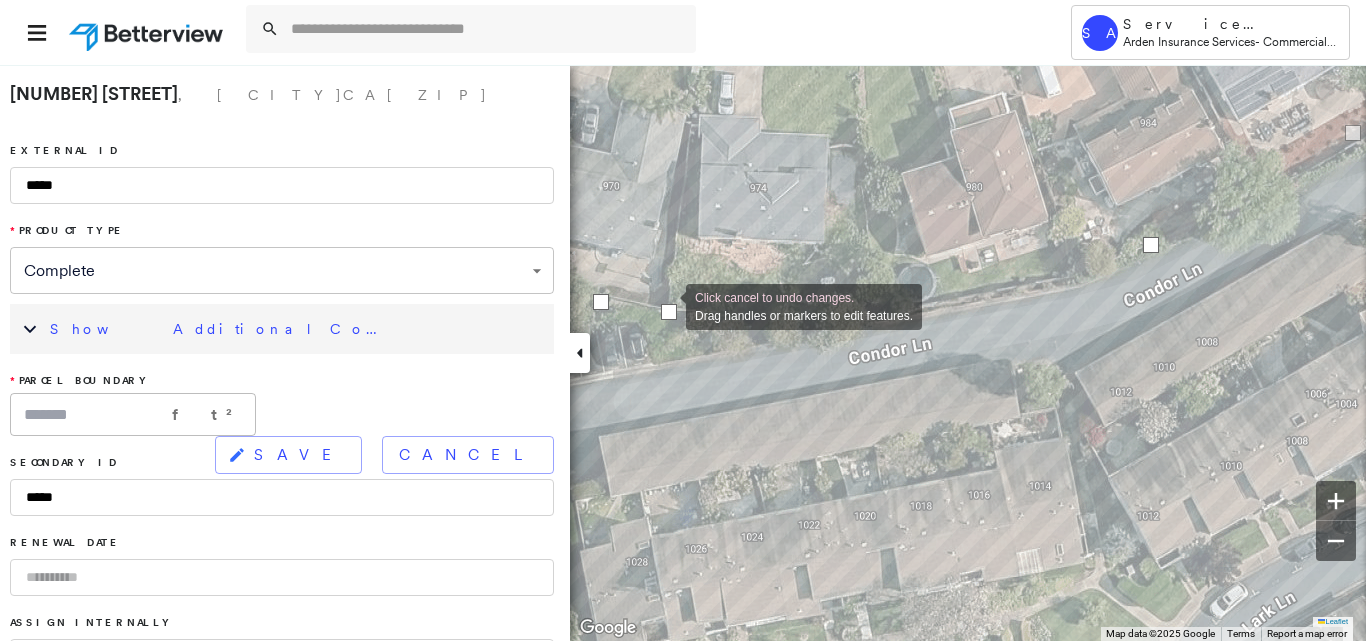 drag, startPoint x: 871, startPoint y: 311, endPoint x: 666, endPoint y: 305, distance: 205.08778 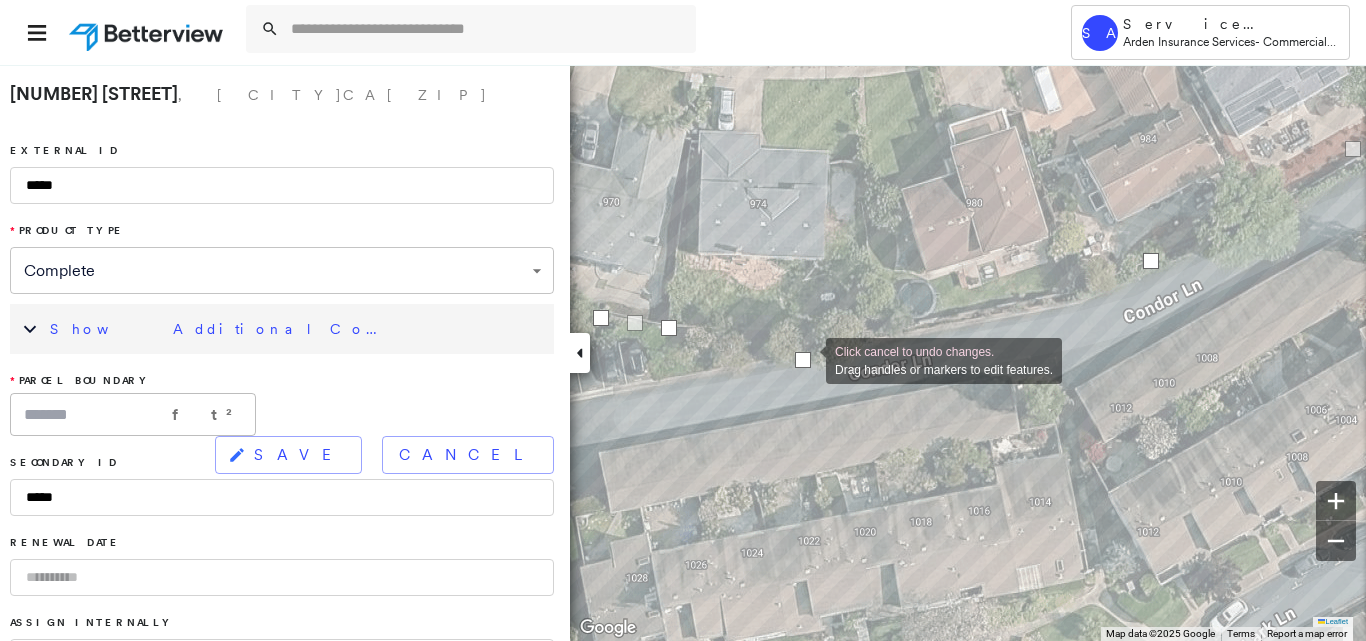 drag, startPoint x: 903, startPoint y: 318, endPoint x: 806, endPoint y: 359, distance: 105.30907 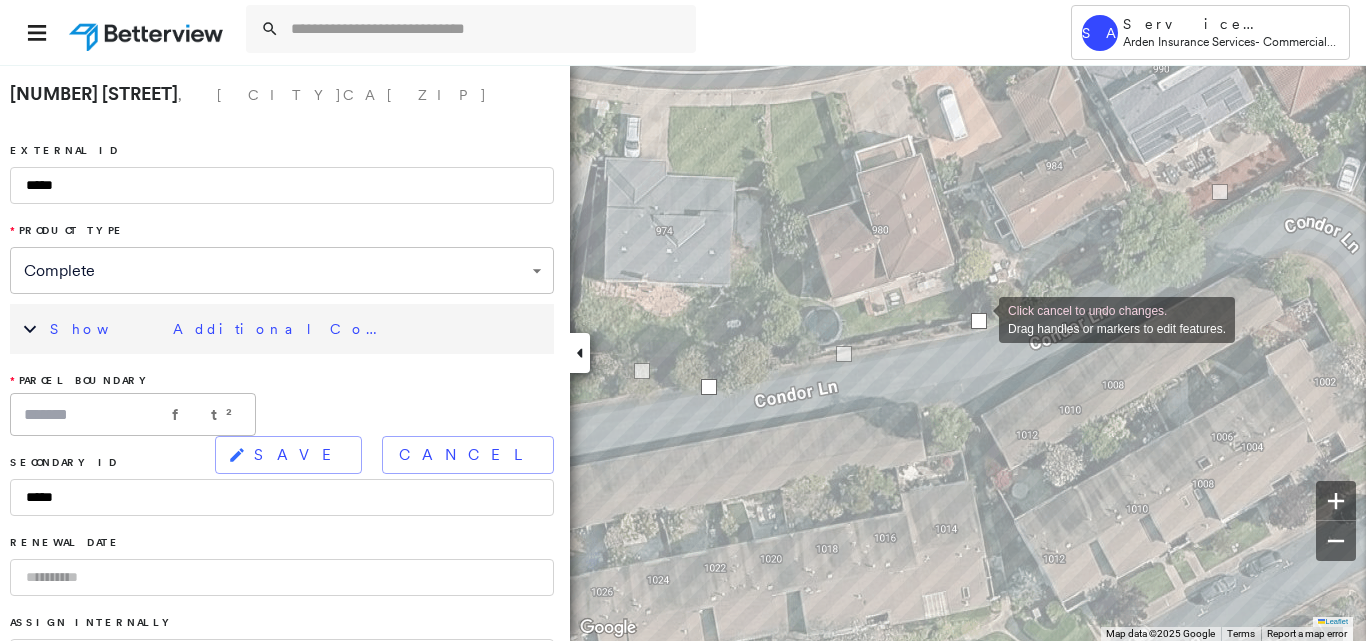 drag, startPoint x: 1057, startPoint y: 285, endPoint x: 979, endPoint y: 318, distance: 84.693565 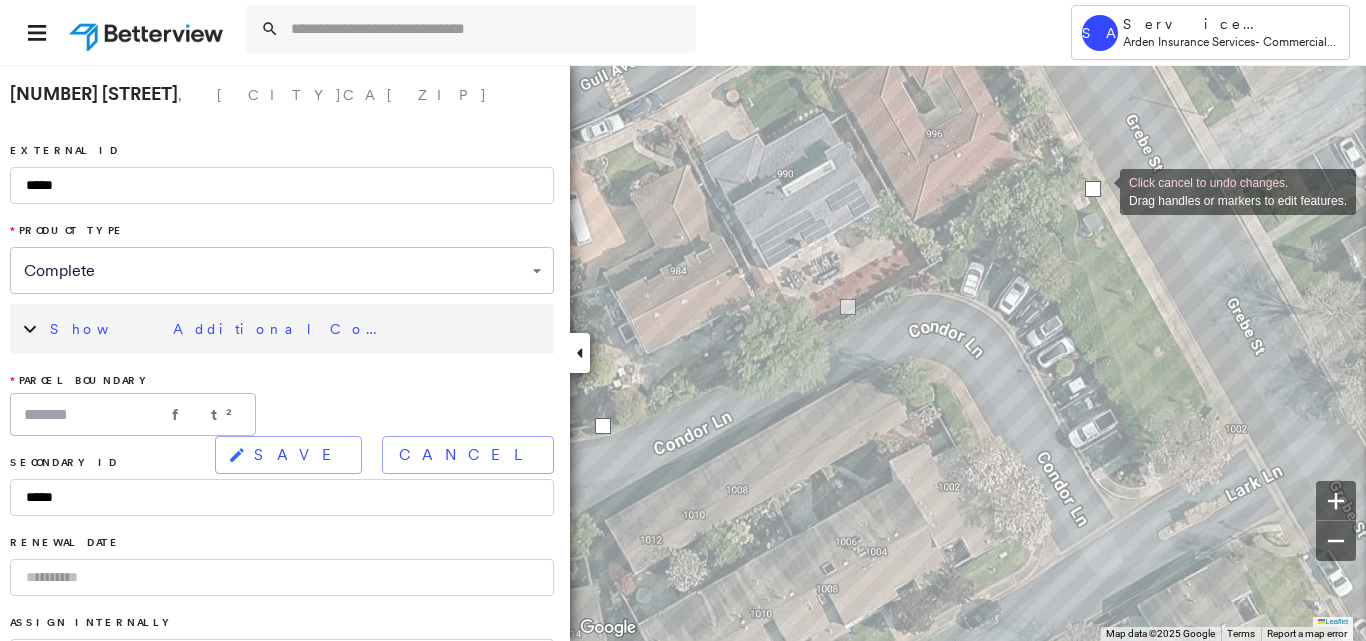 drag, startPoint x: 1092, startPoint y: 169, endPoint x: 1095, endPoint y: 186, distance: 17.262676 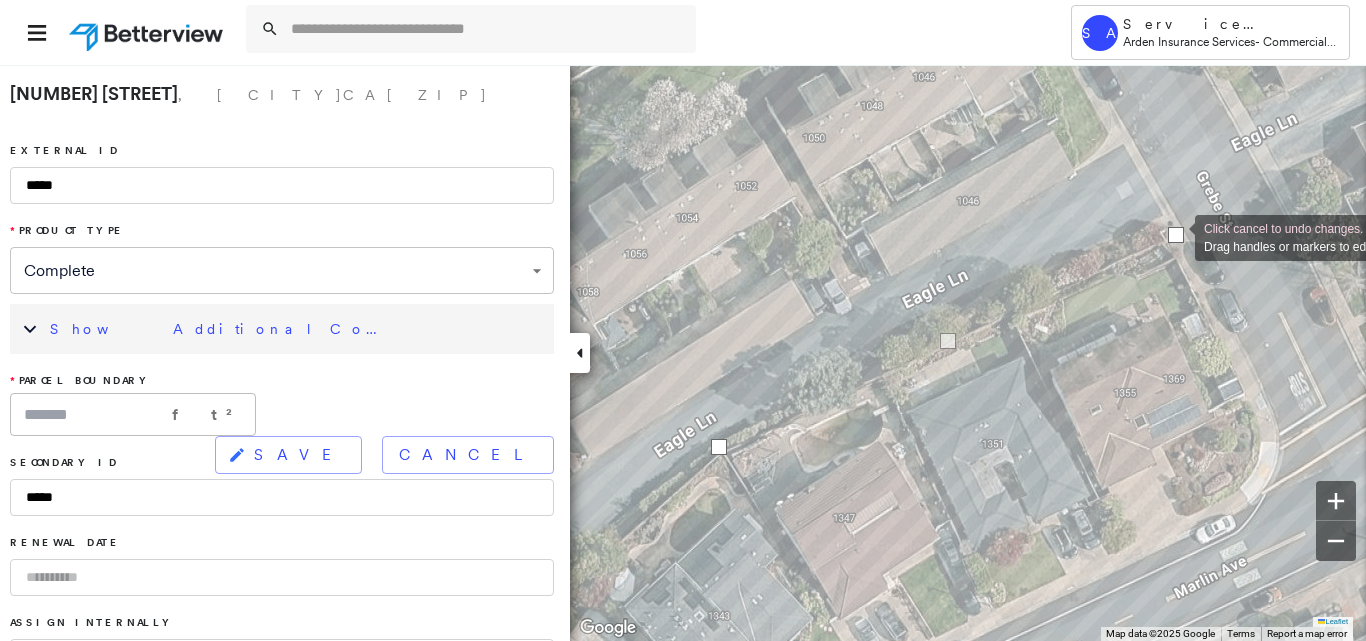 click at bounding box center (1176, 235) 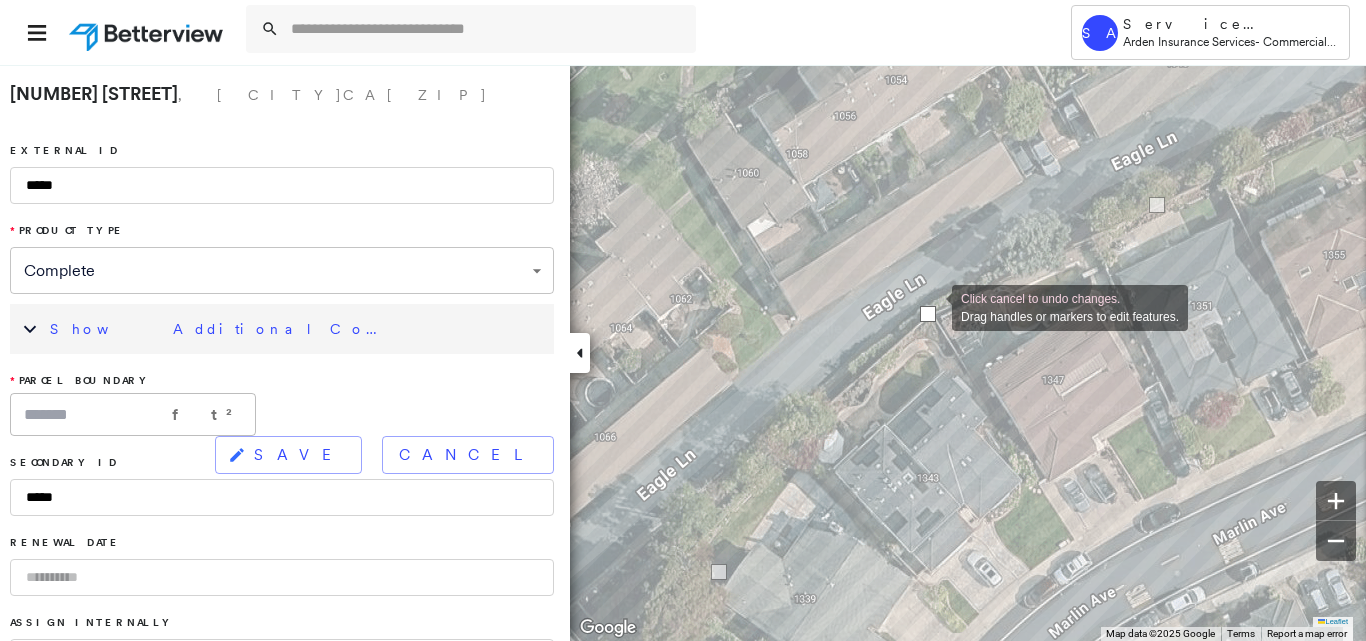 click at bounding box center (928, 314) 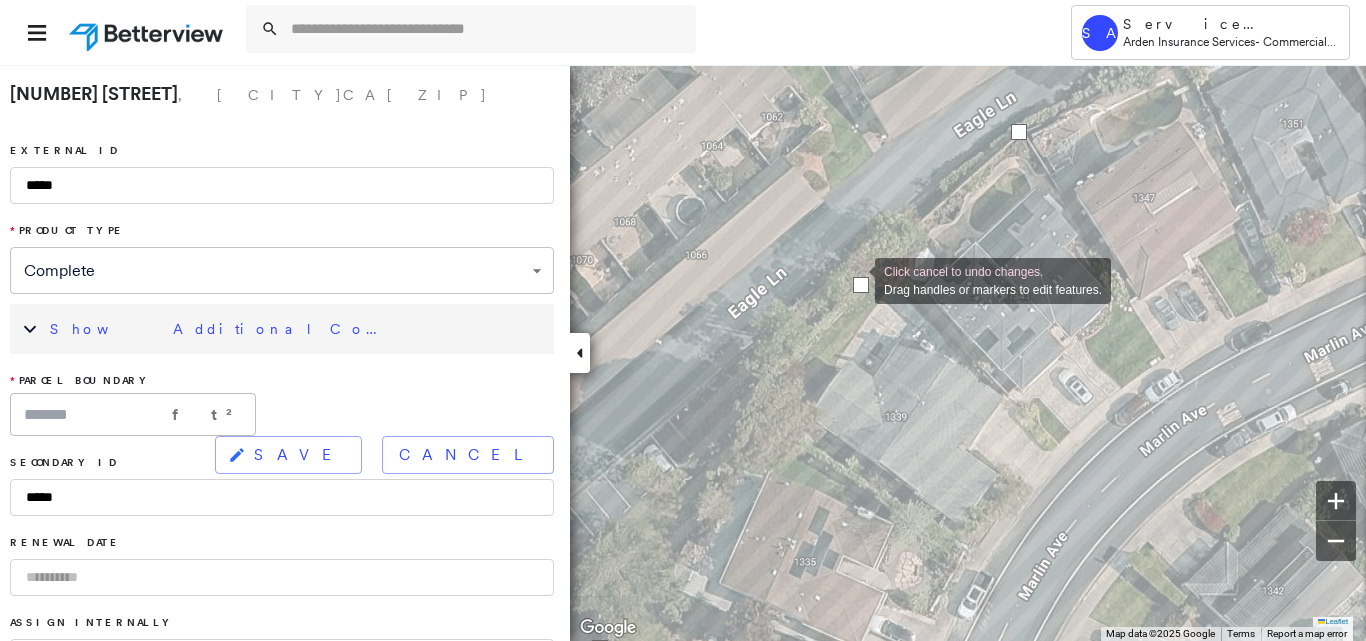 drag, startPoint x: 804, startPoint y: 384, endPoint x: 855, endPoint y: 279, distance: 116.73046 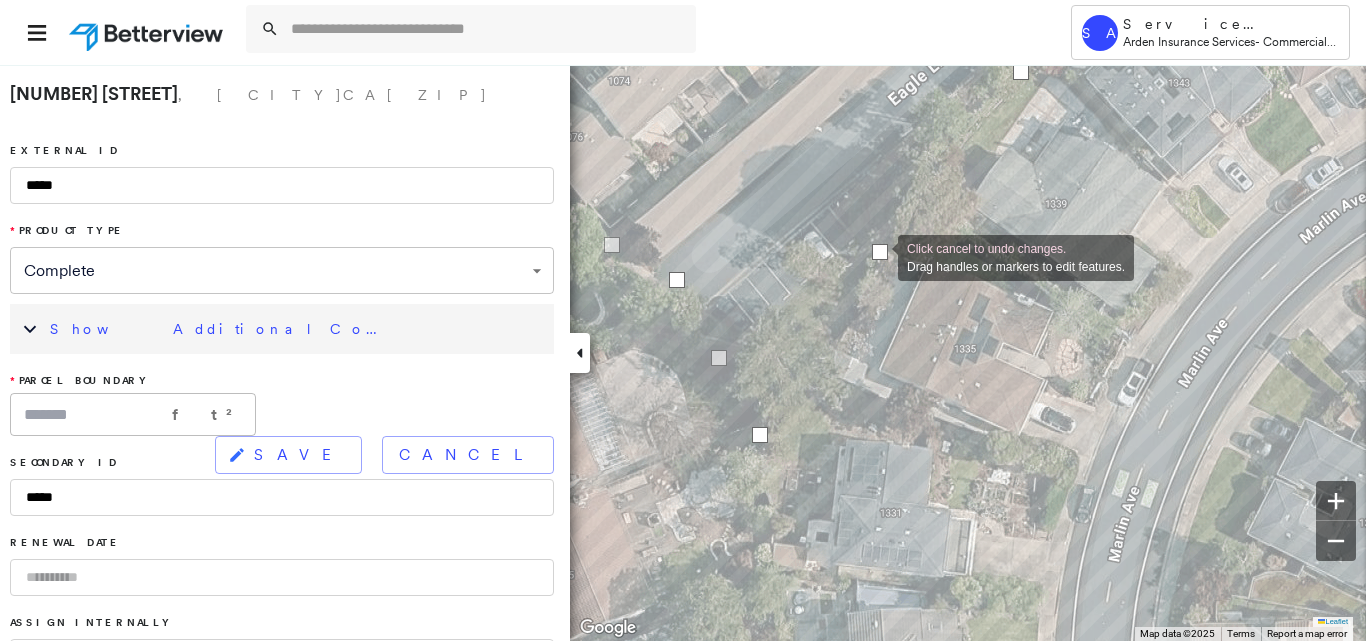 drag, startPoint x: 889, startPoint y: 258, endPoint x: 878, endPoint y: 256, distance: 11.18034 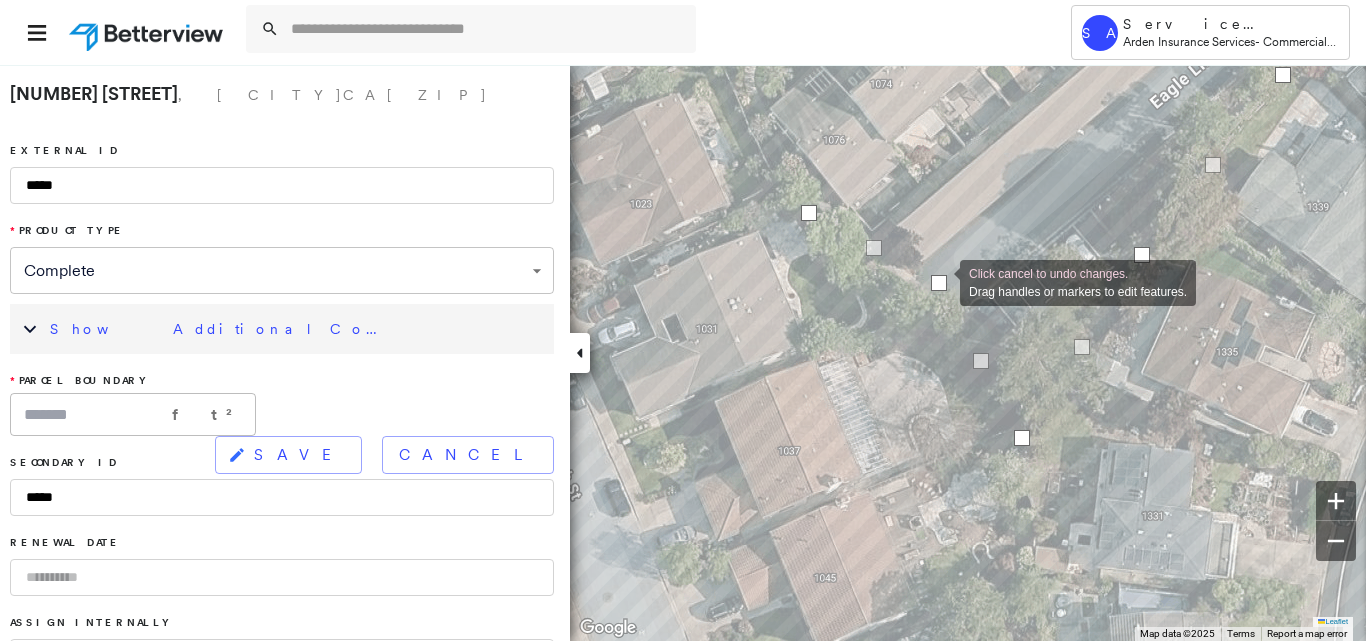 click at bounding box center (939, 283) 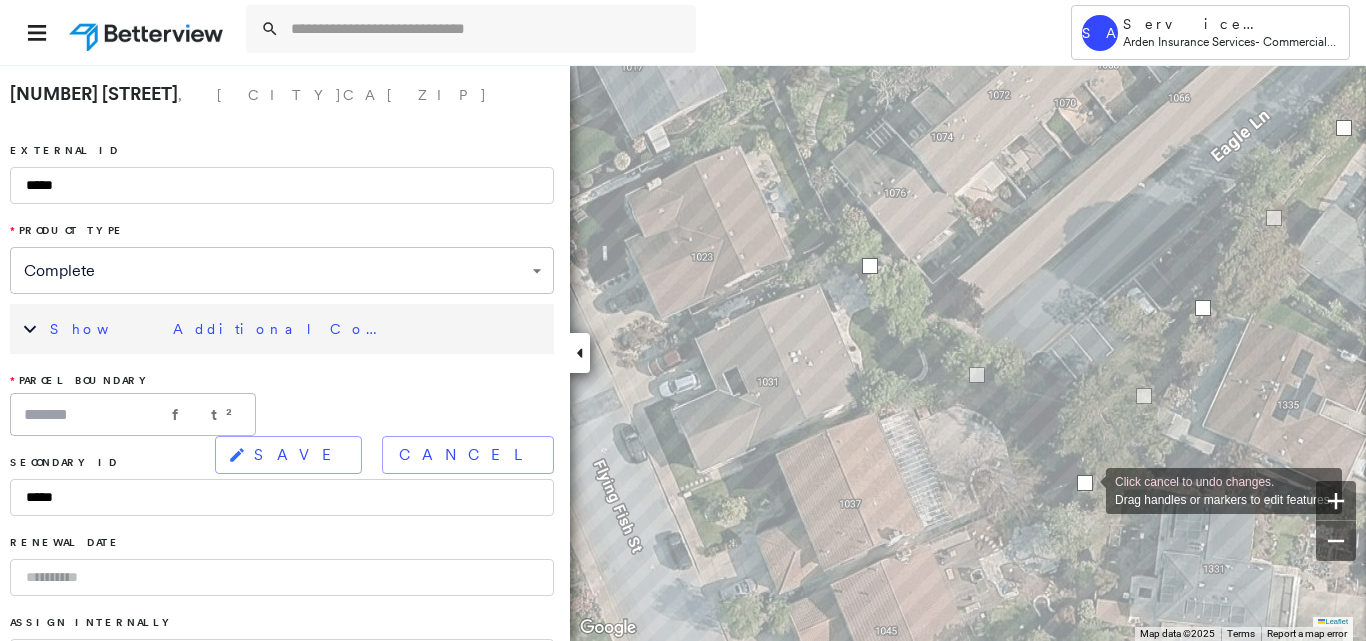 click at bounding box center [1085, 483] 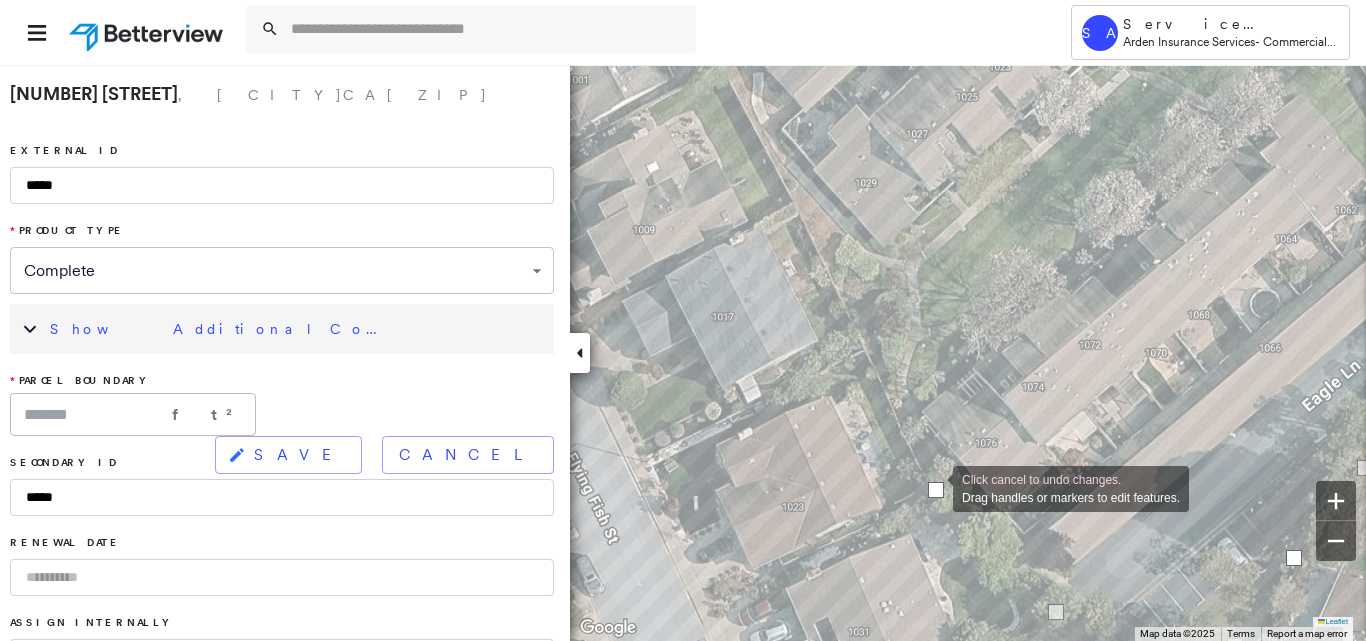 drag, startPoint x: 958, startPoint y: 513, endPoint x: 933, endPoint y: 487, distance: 36.069378 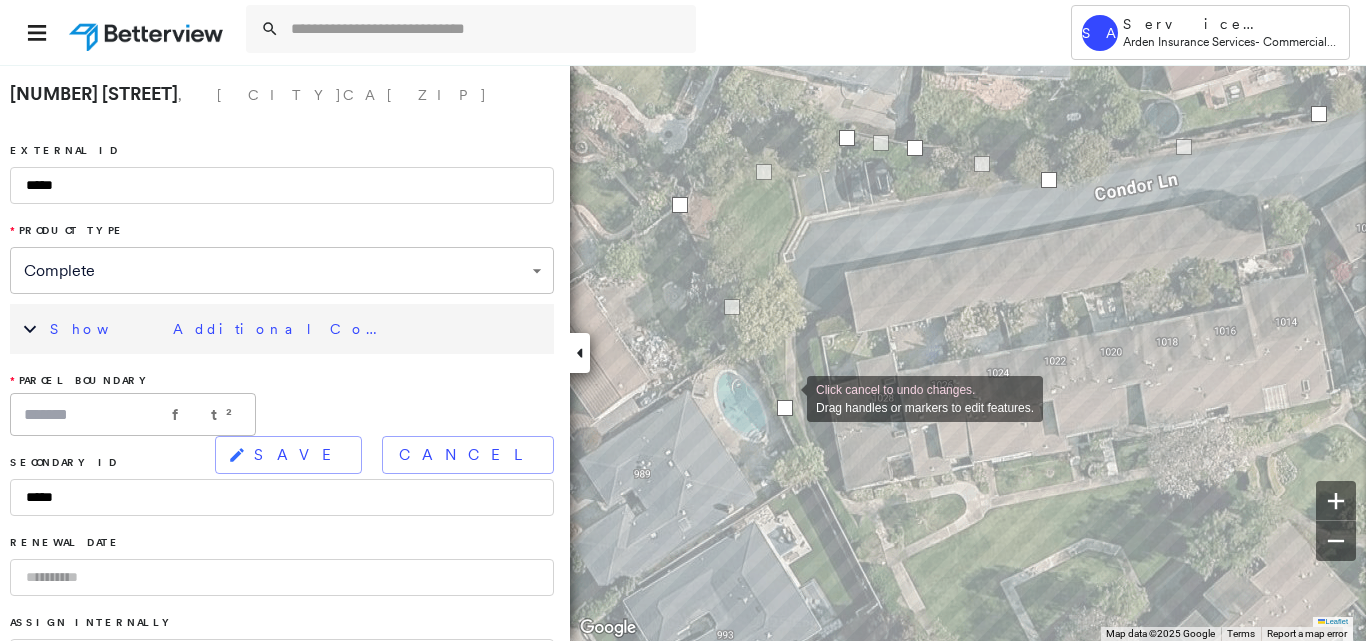 click at bounding box center [785, 408] 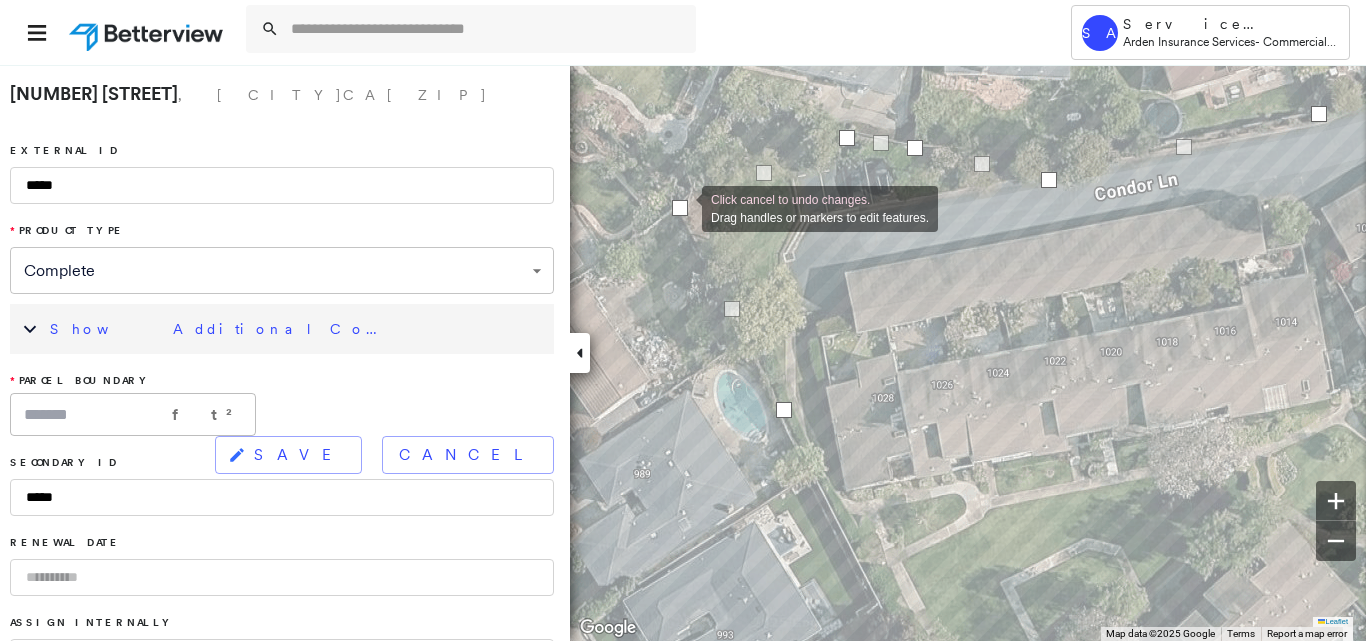 click at bounding box center [680, 208] 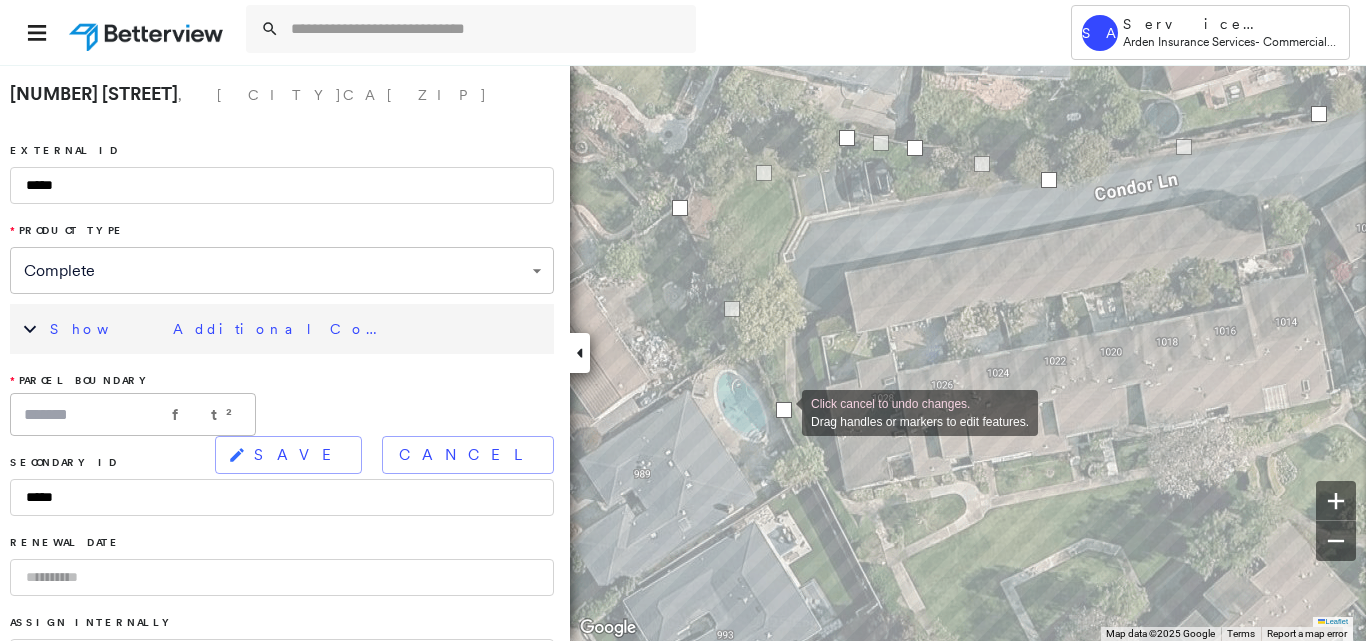 click at bounding box center [784, 410] 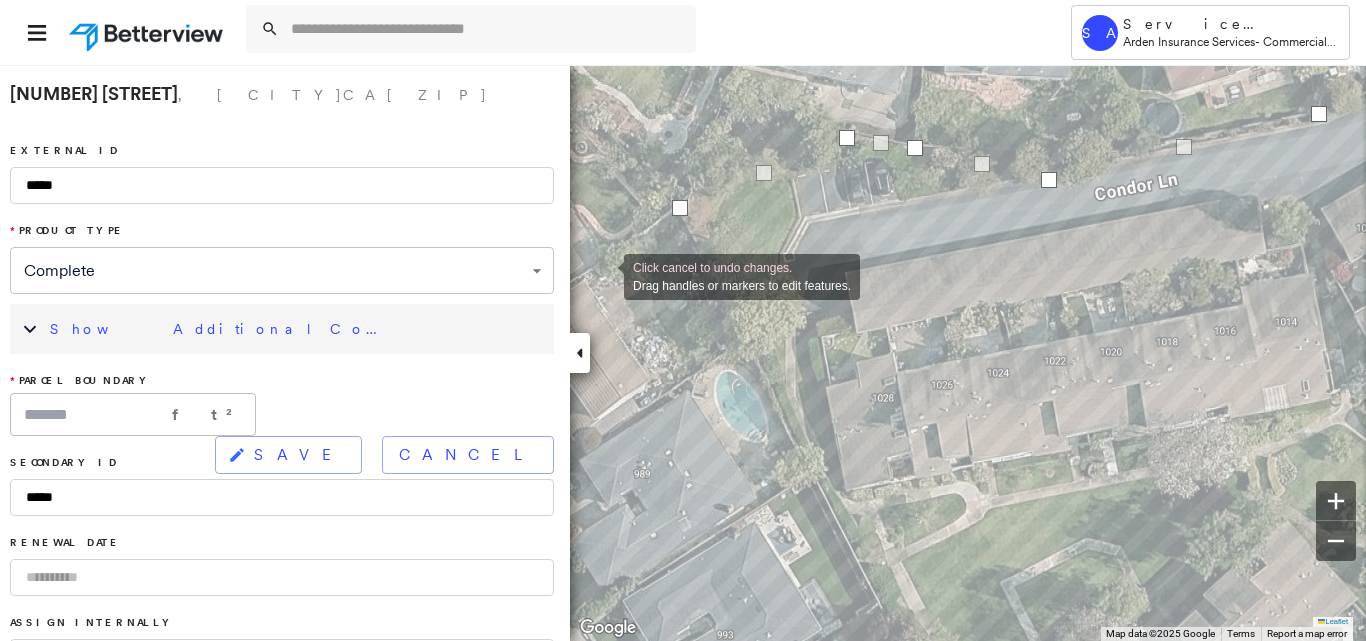 click on "SAVE" at bounding box center [288, 455] 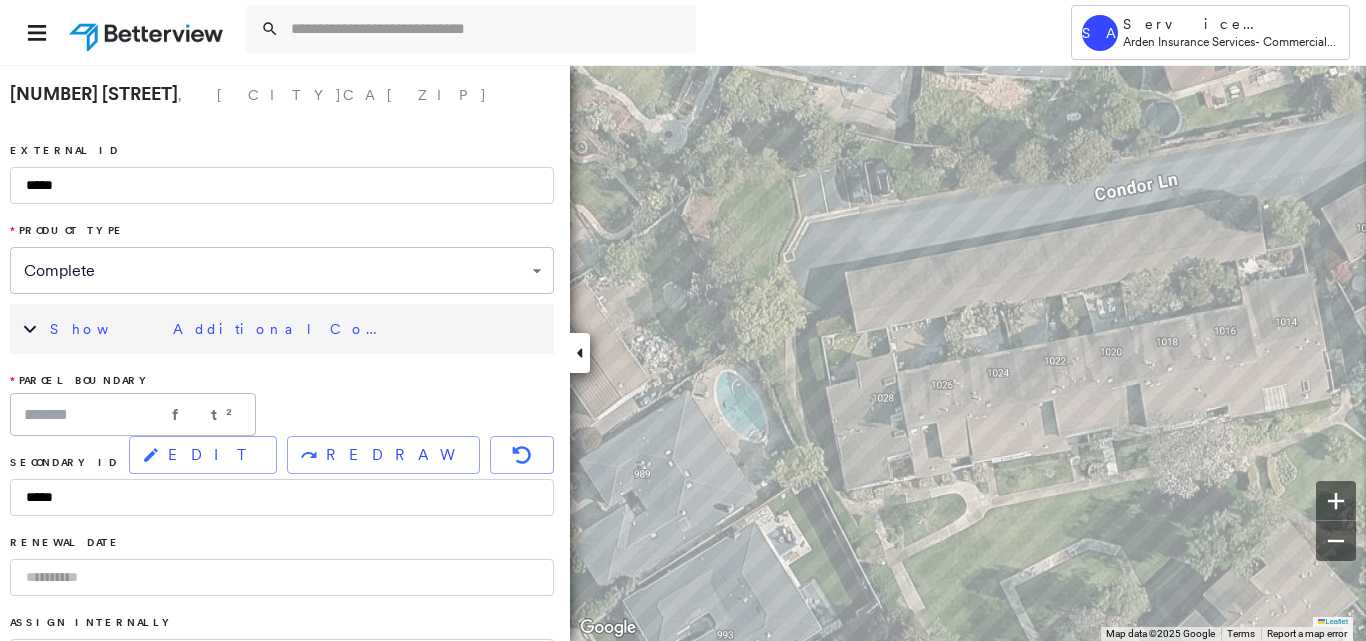 click on "Show Additional Company Data" at bounding box center (297, 329) 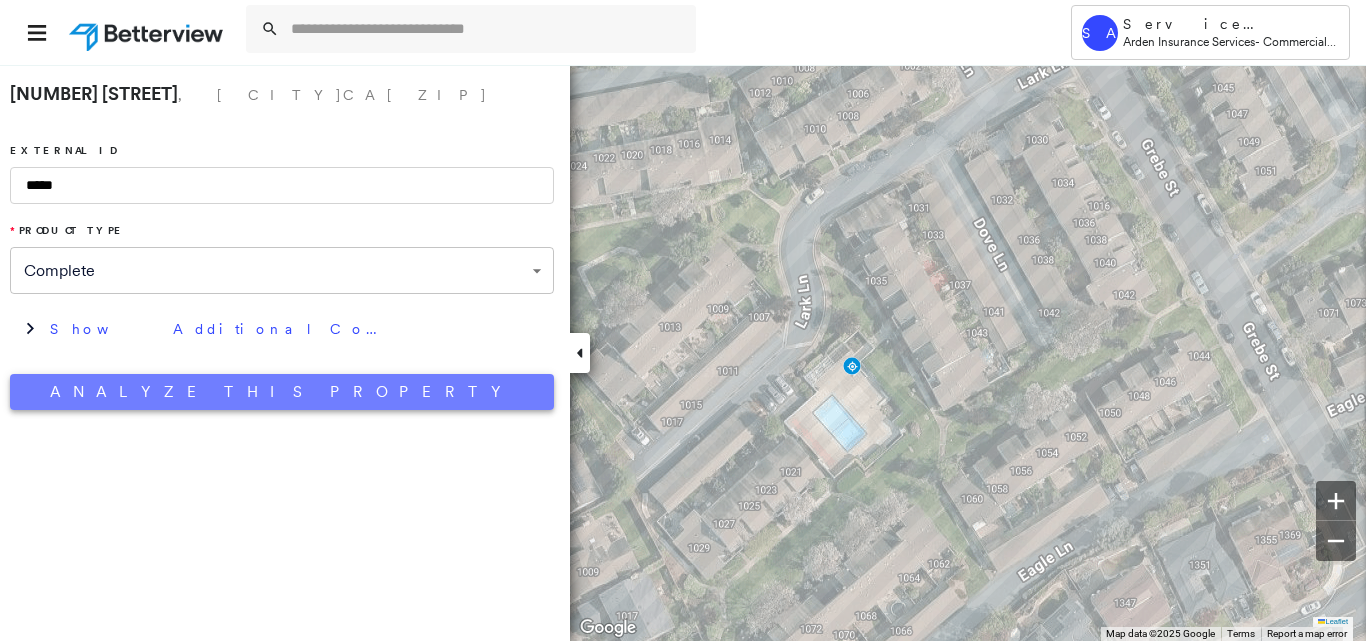 click on "Analyze This Property" at bounding box center (282, 392) 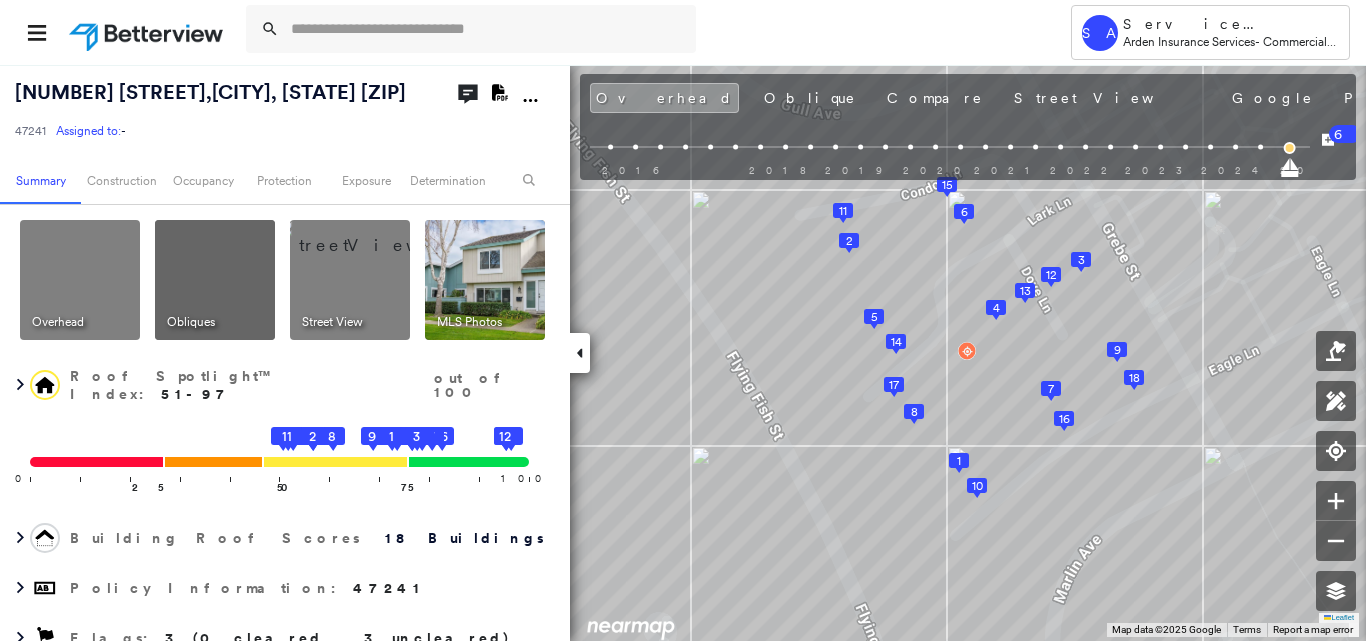 click on "Download PDF Report" 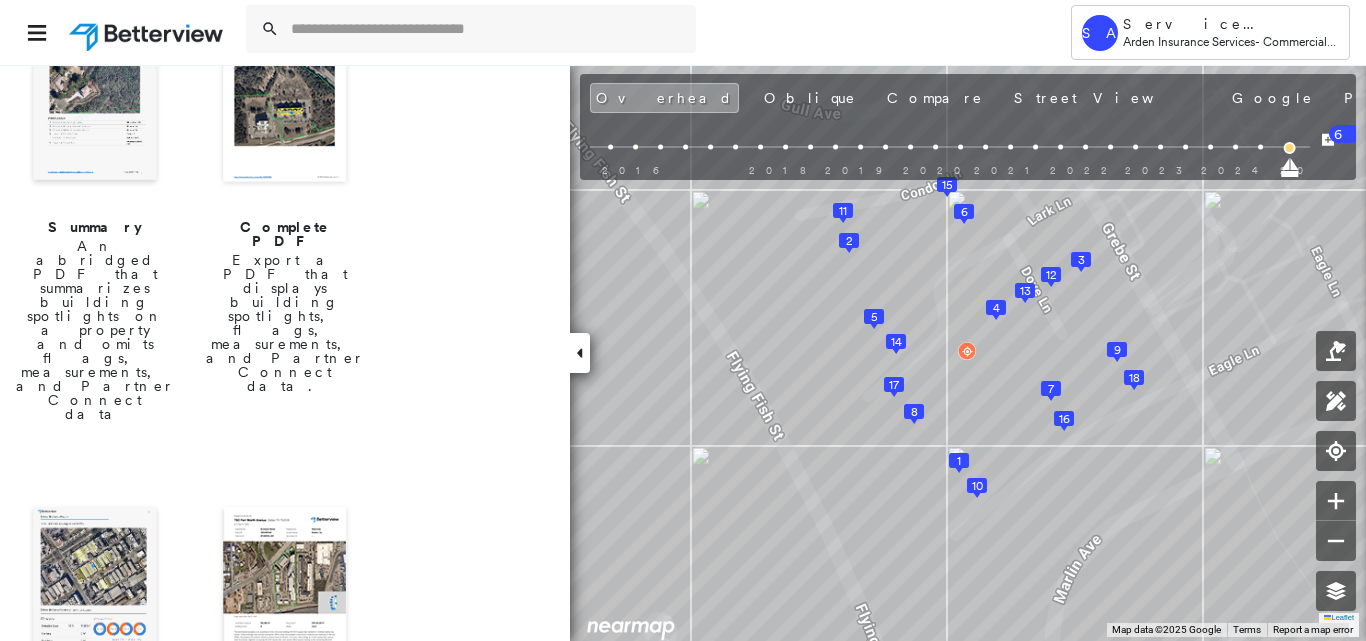 scroll, scrollTop: 300, scrollLeft: 0, axis: vertical 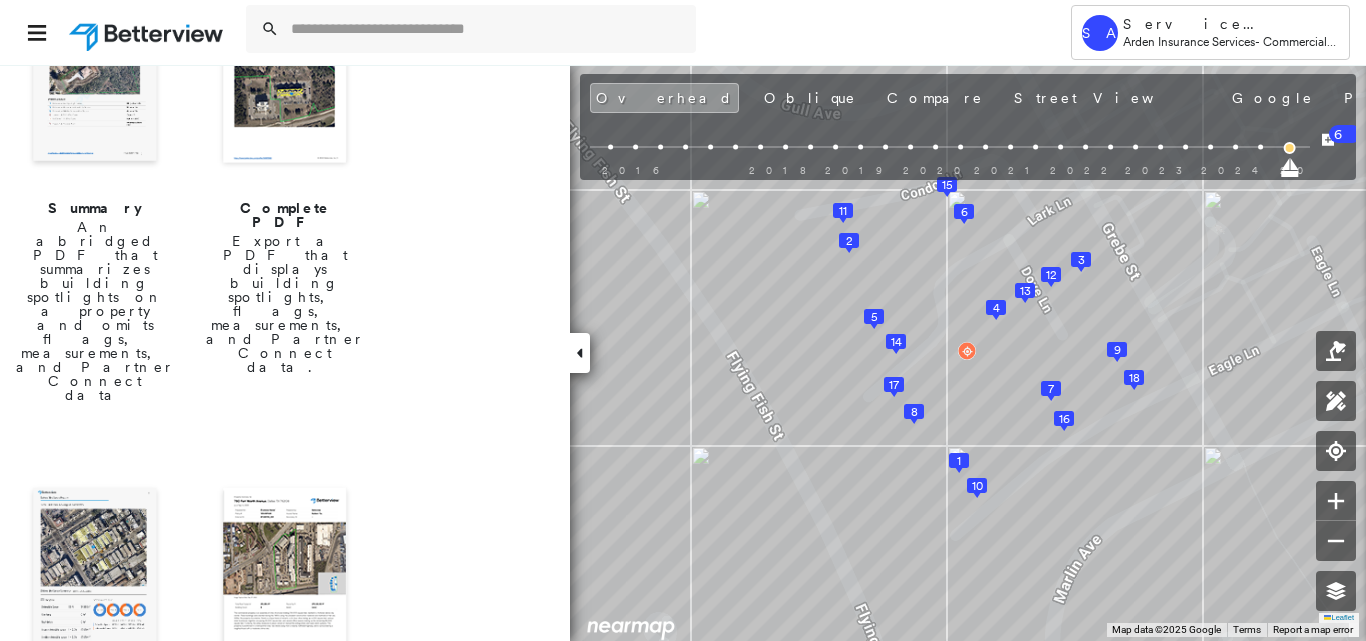 click at bounding box center [95, 572] 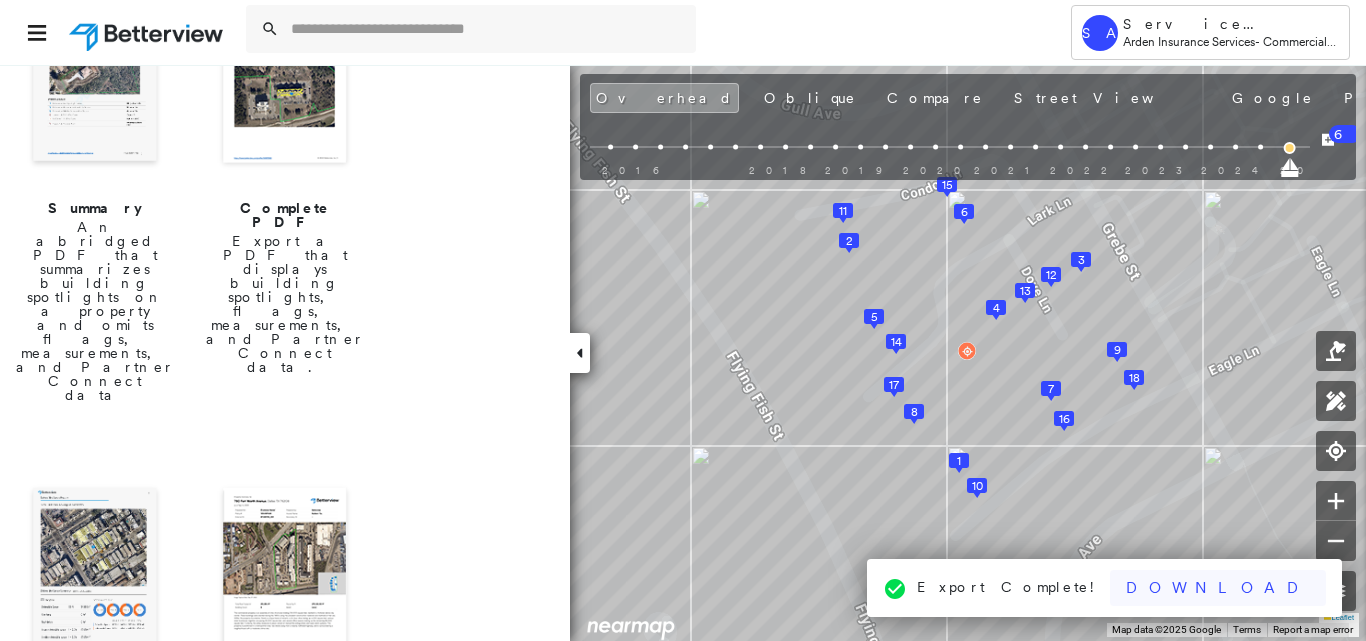 click on "Download" at bounding box center (1218, 588) 